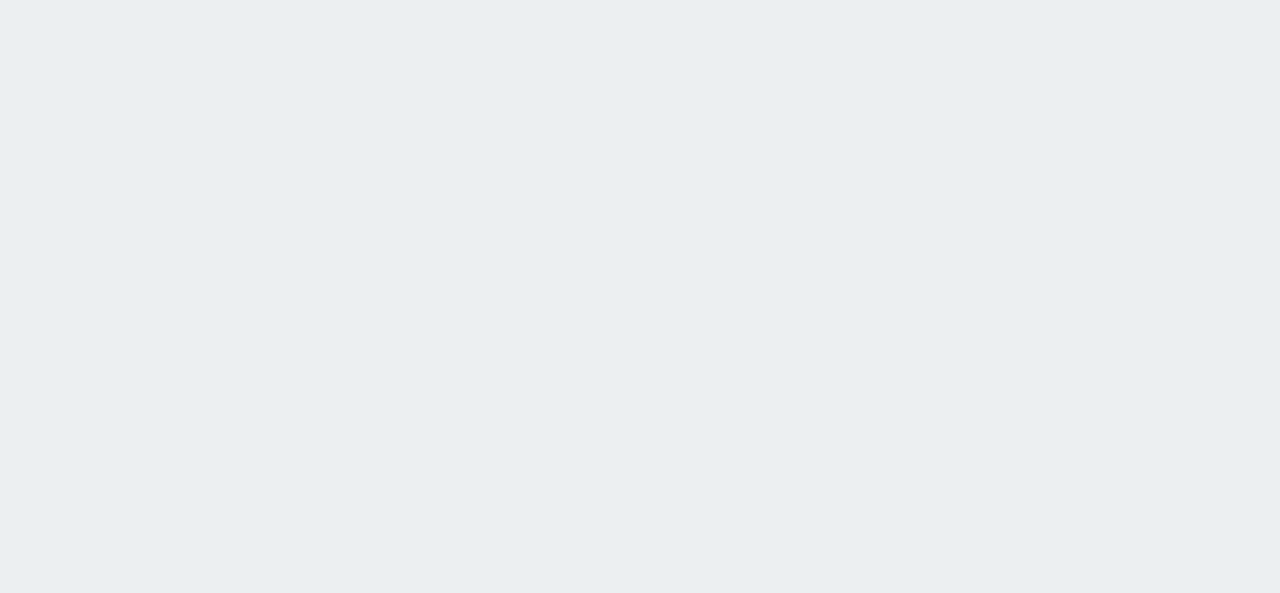 scroll, scrollTop: 0, scrollLeft: 0, axis: both 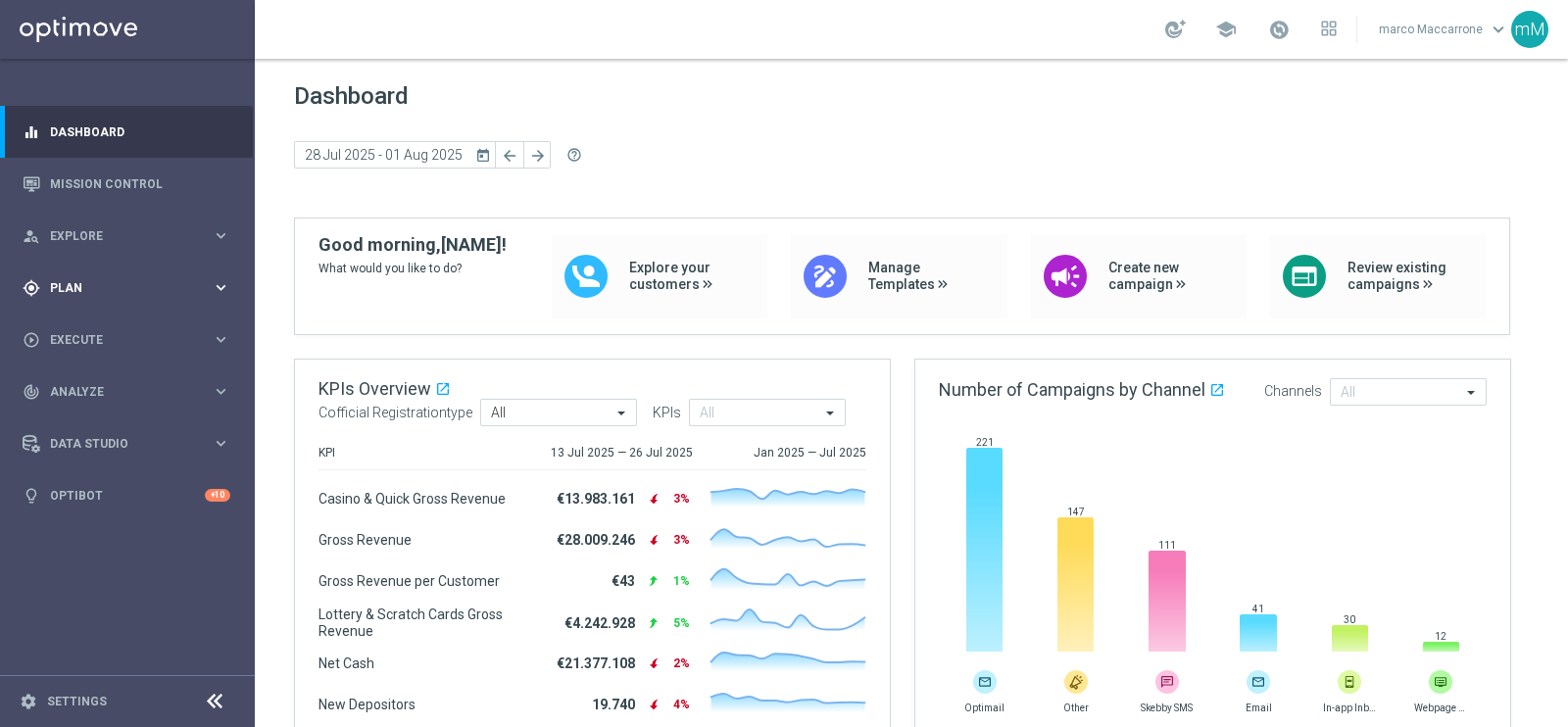 click on "Plan" at bounding box center (130, 288) 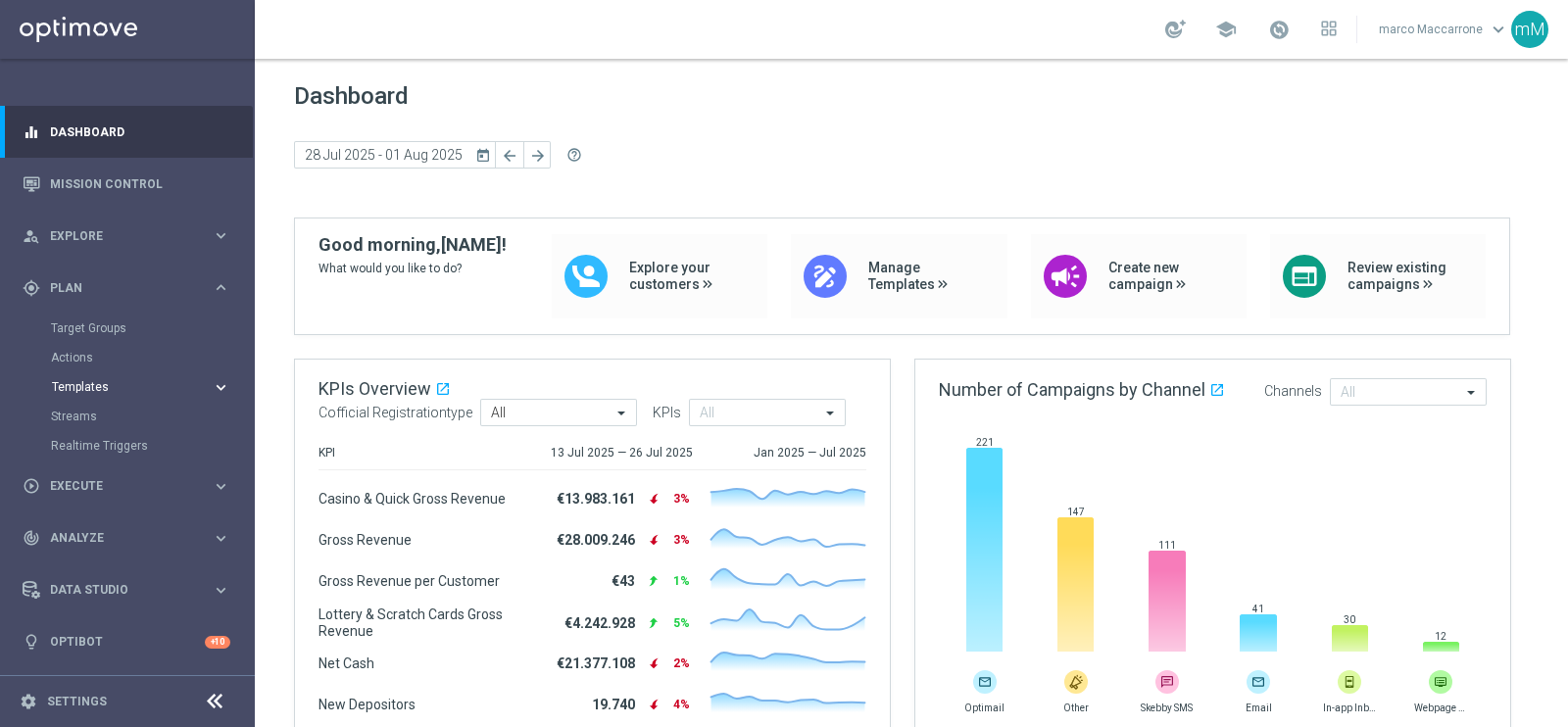 click on "Templates
keyboard_arrow_right" at bounding box center [141, 387] 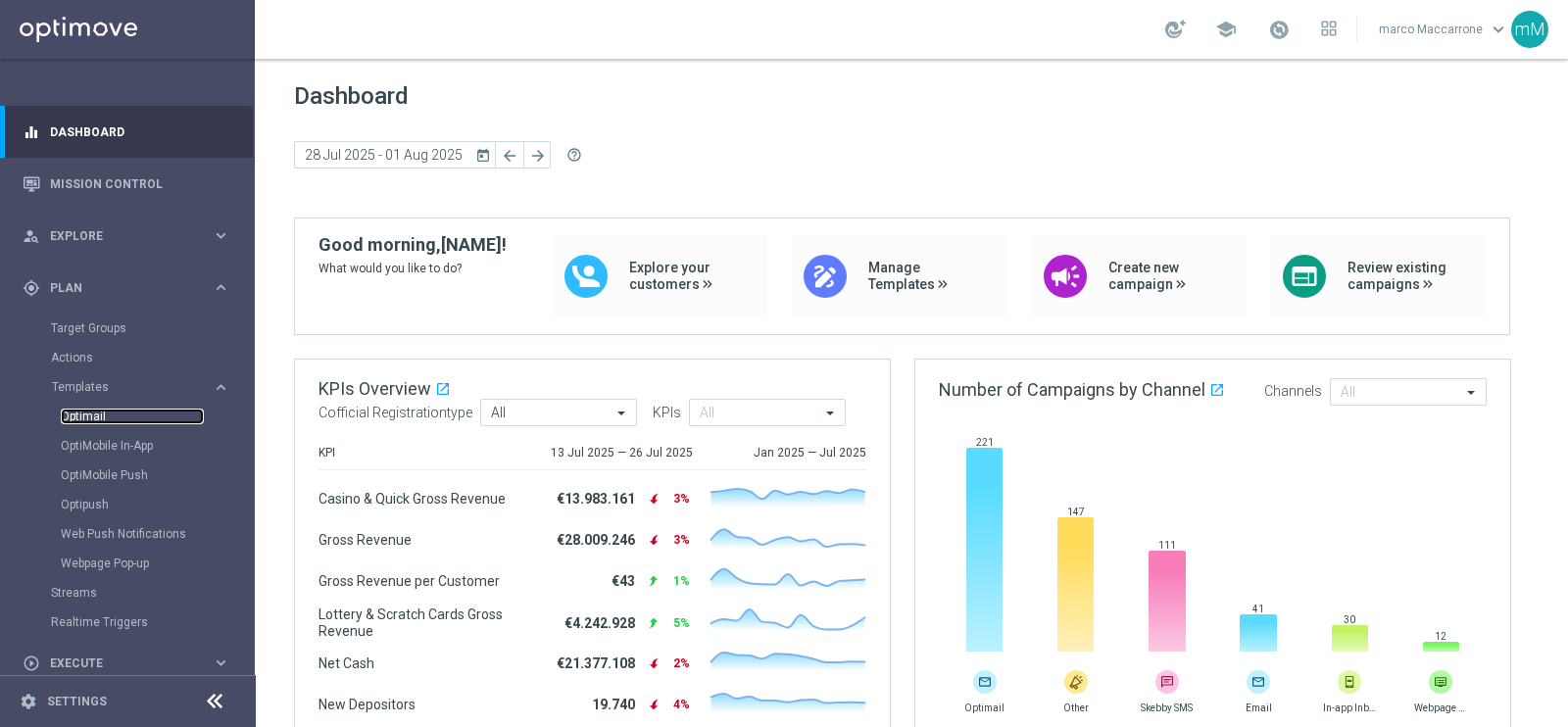 click on "Optimail" at bounding box center (132, 416) 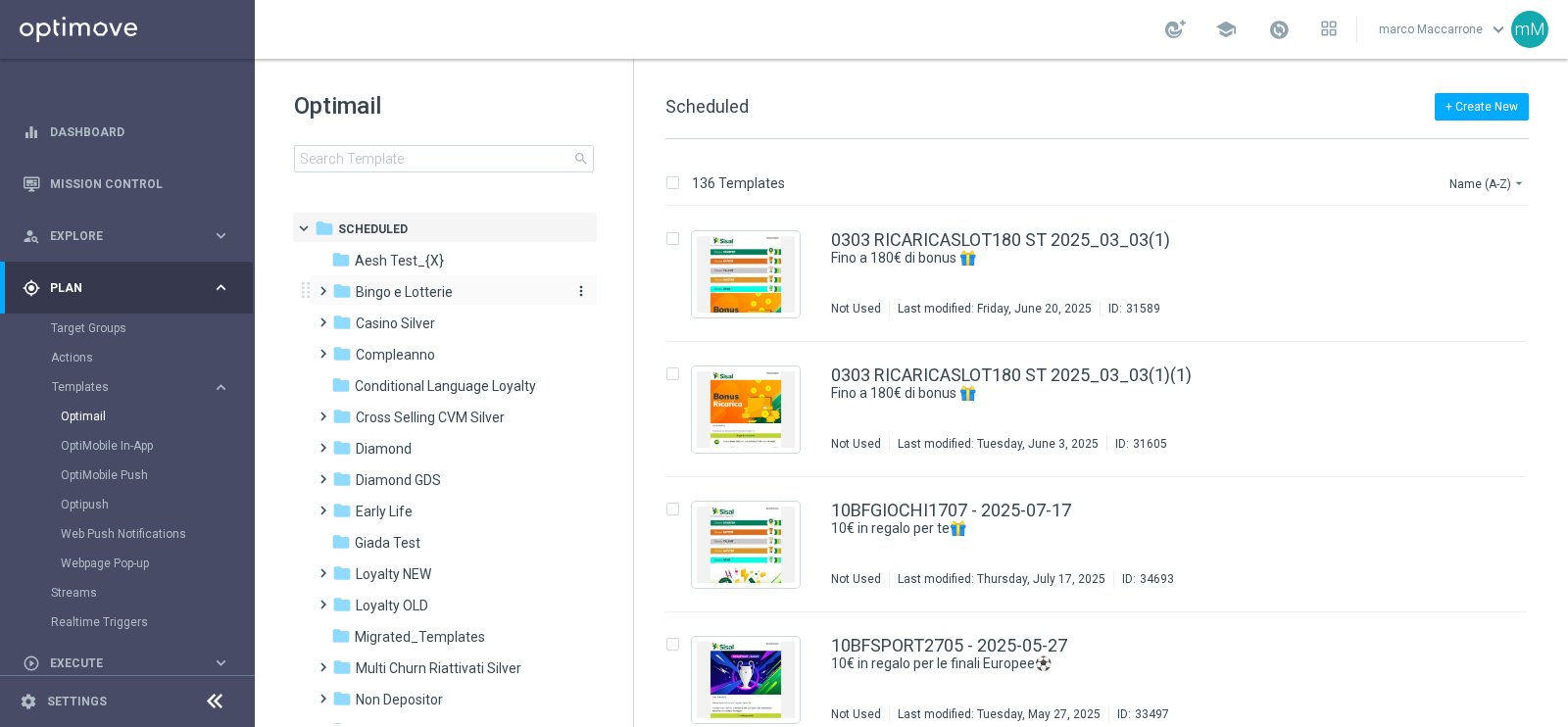 click on "Bingo e Lotterie" at bounding box center [404, 292] 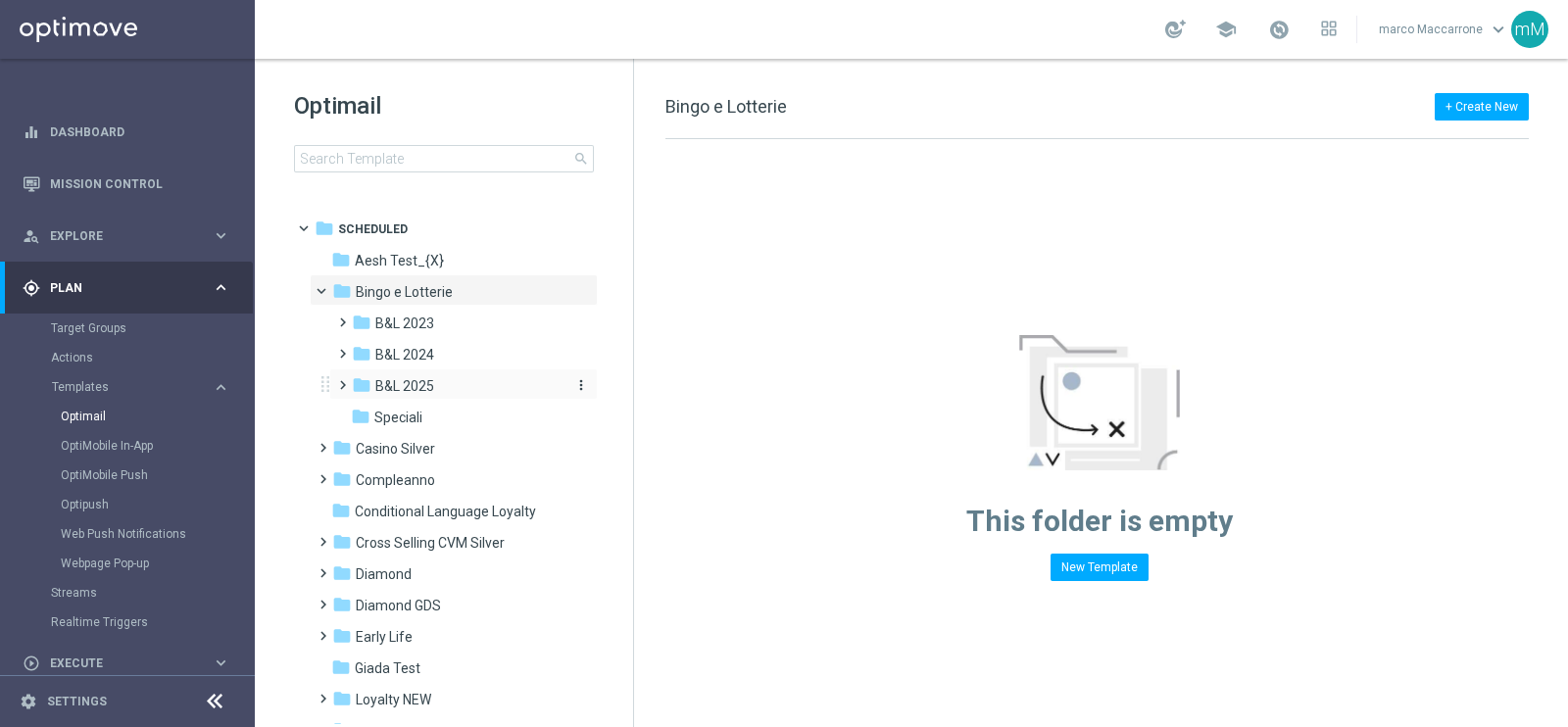 click on "B&L 2025" at bounding box center (405, 386) 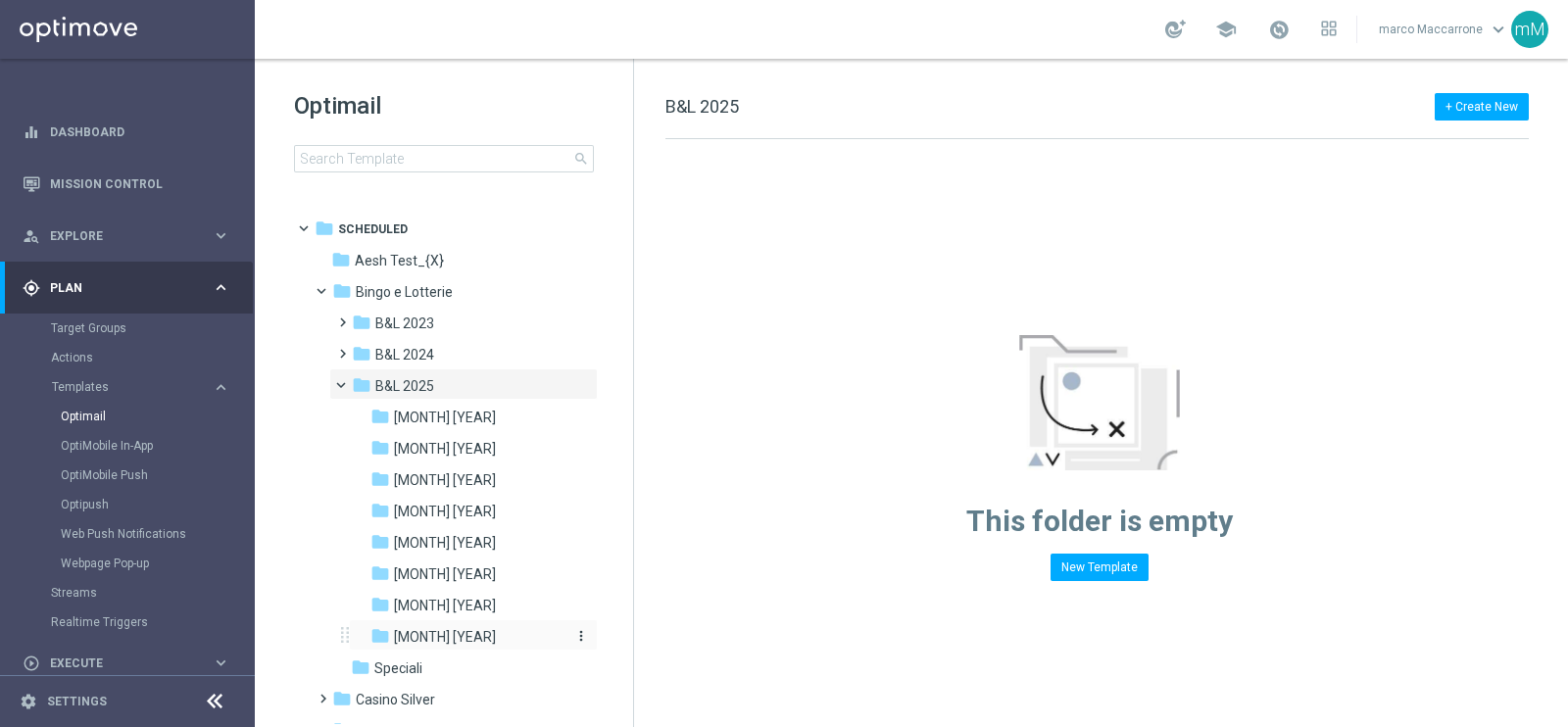 click on "[MONTH] [YEAR]" at bounding box center (445, 637) 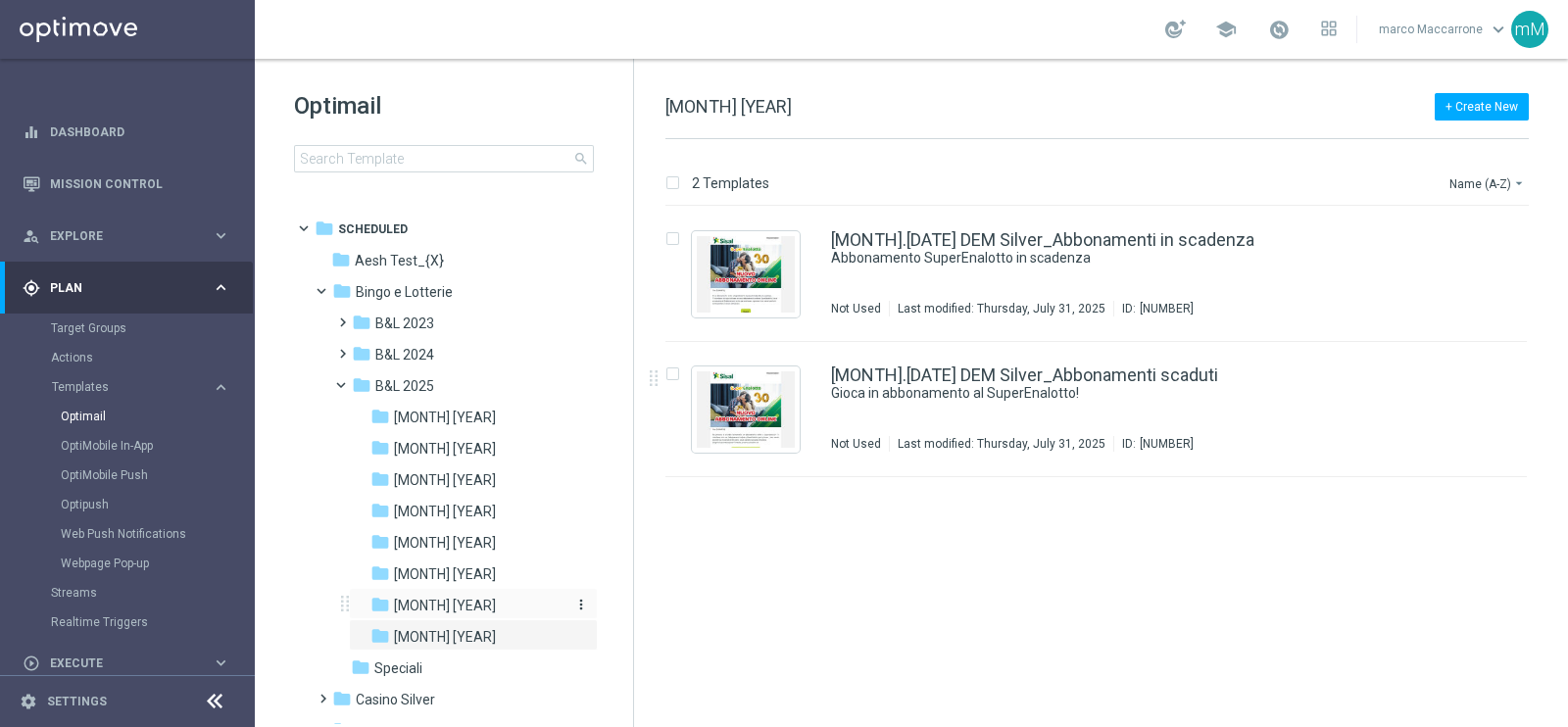 click on "[MONTH] [YEAR]" at bounding box center (445, 606) 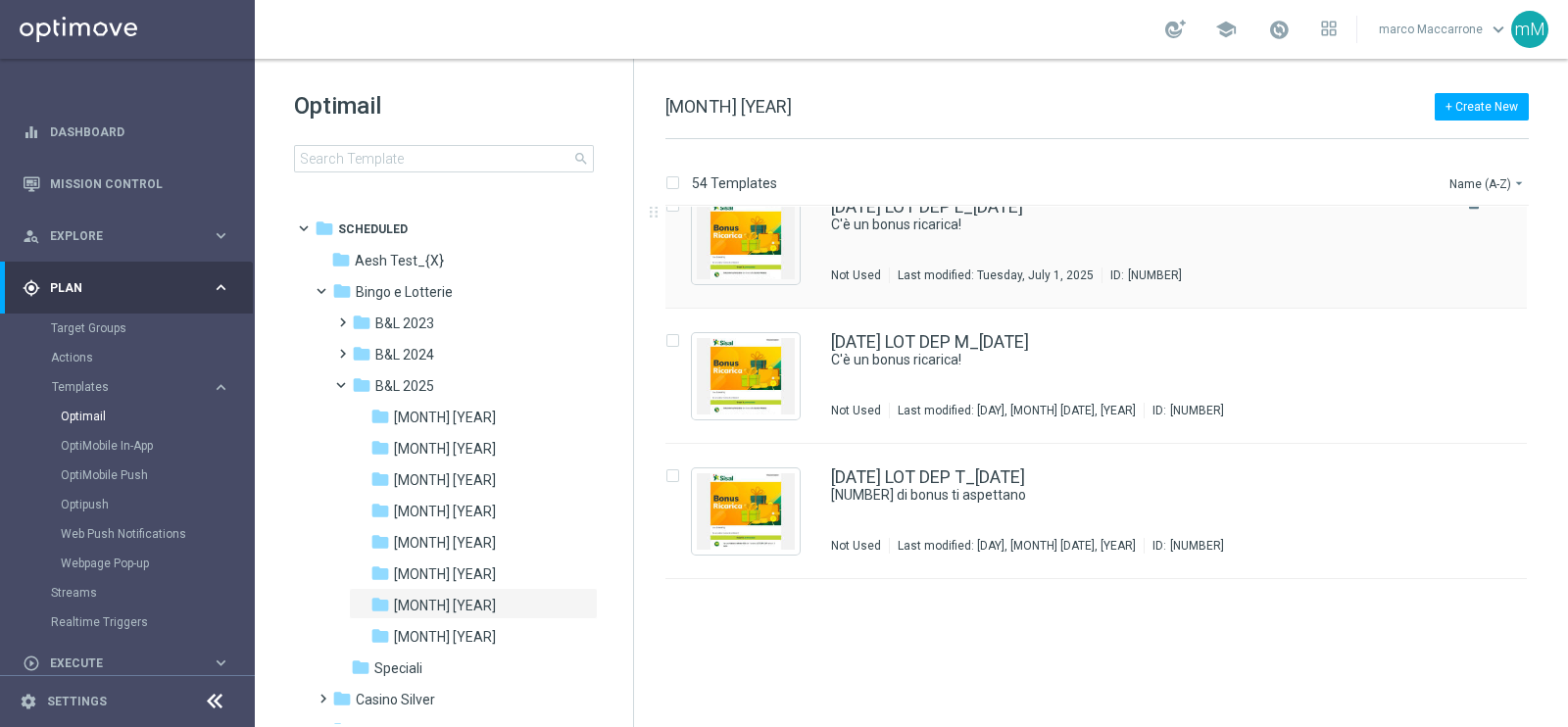 scroll, scrollTop: 0, scrollLeft: 0, axis: both 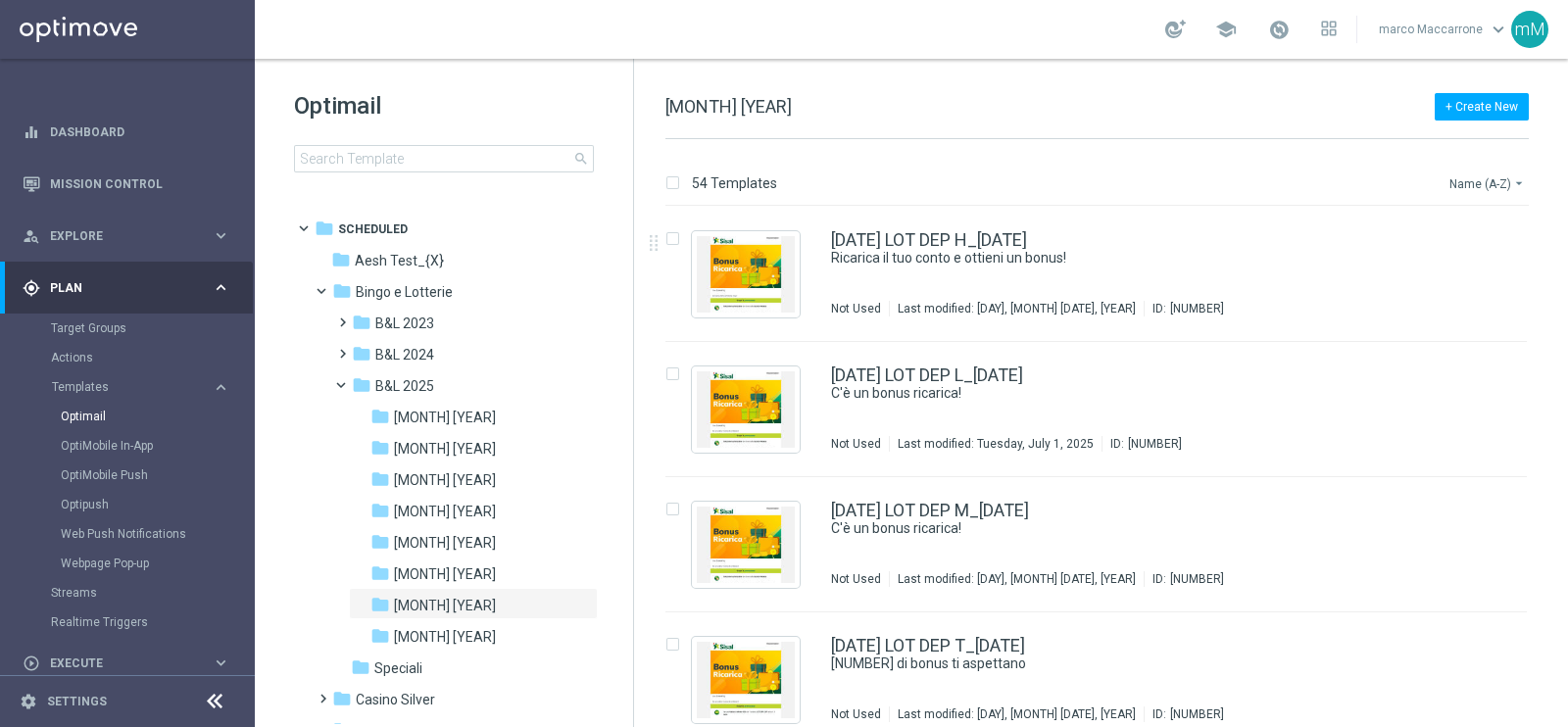 click on "Name (A-Z)
arrow_drop_down" 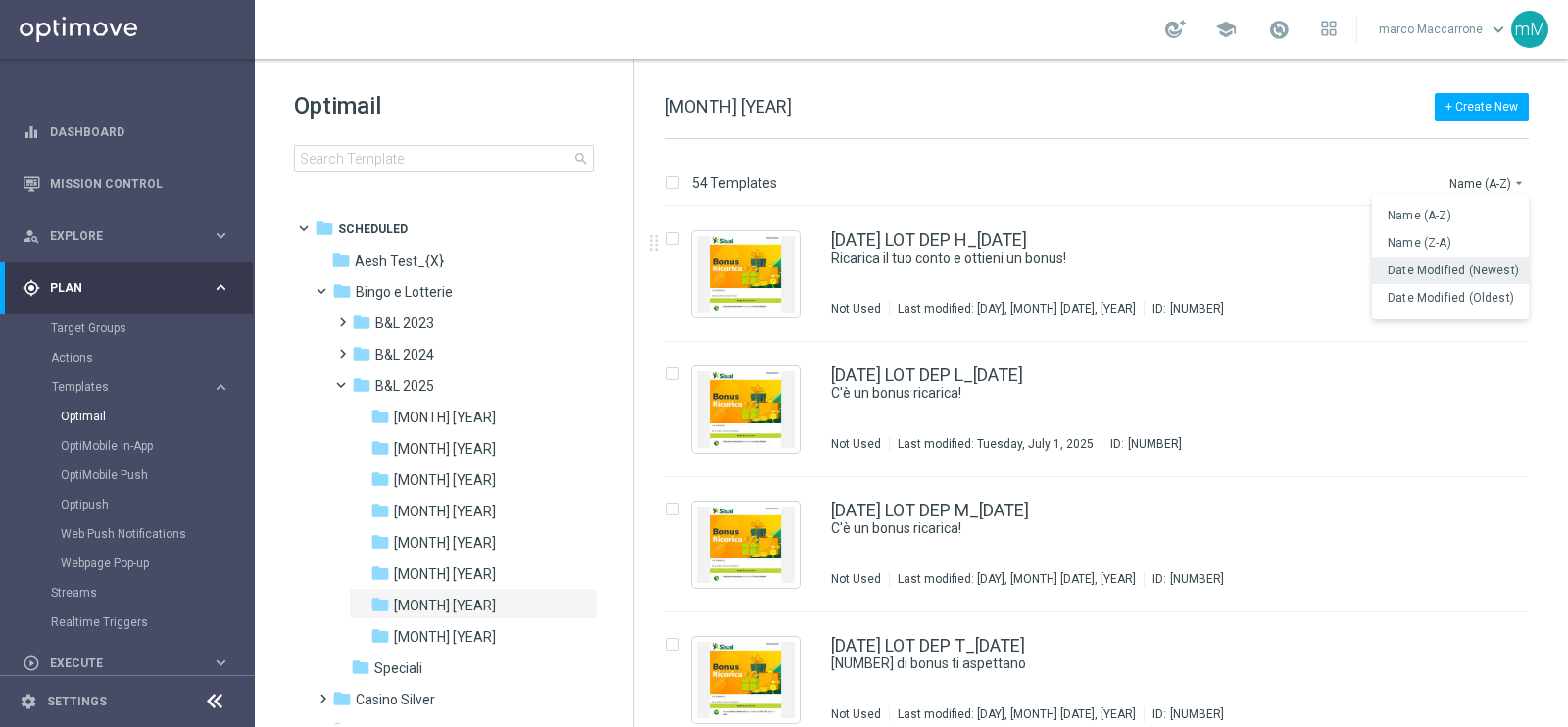 click on "Date Modified (Newest)" at bounding box center [1453, 270] 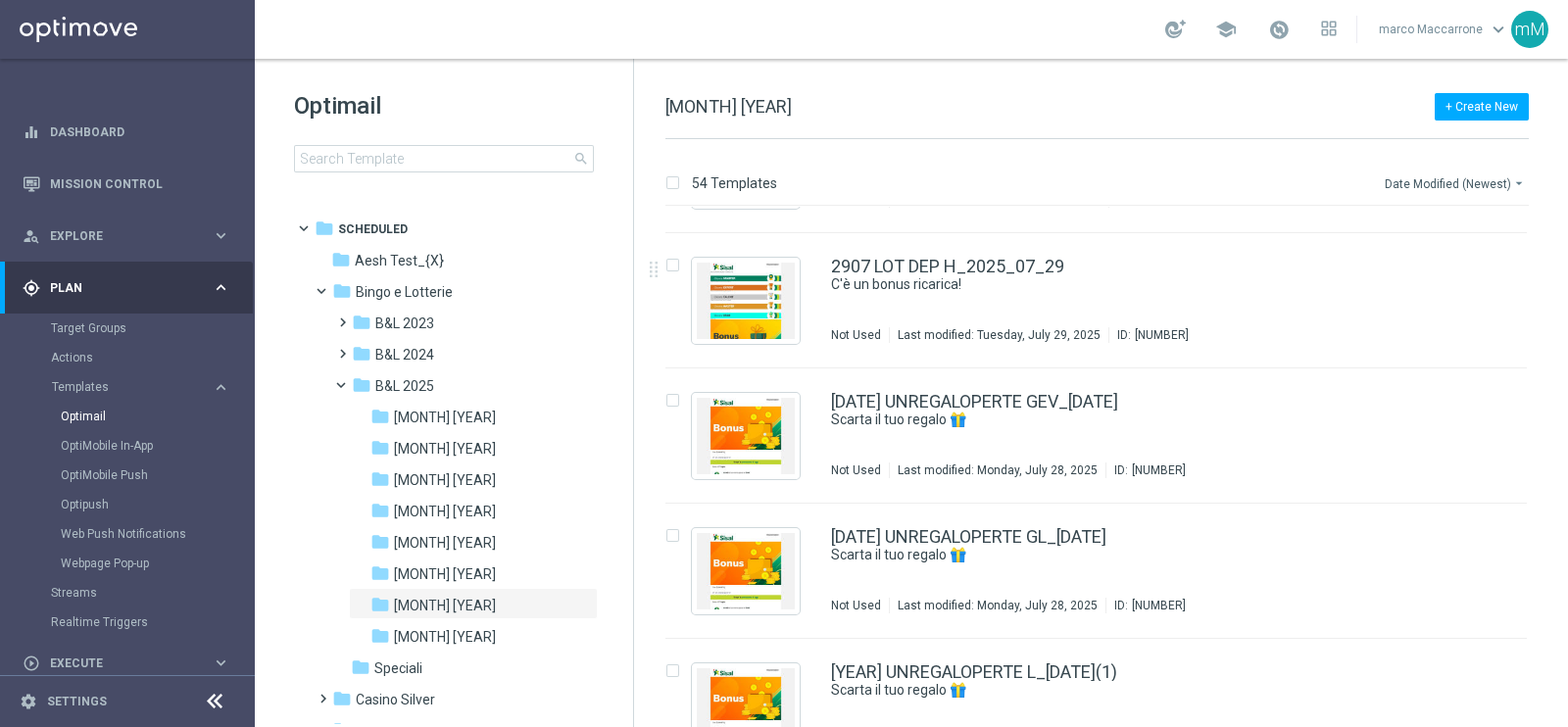 scroll, scrollTop: 367, scrollLeft: 0, axis: vertical 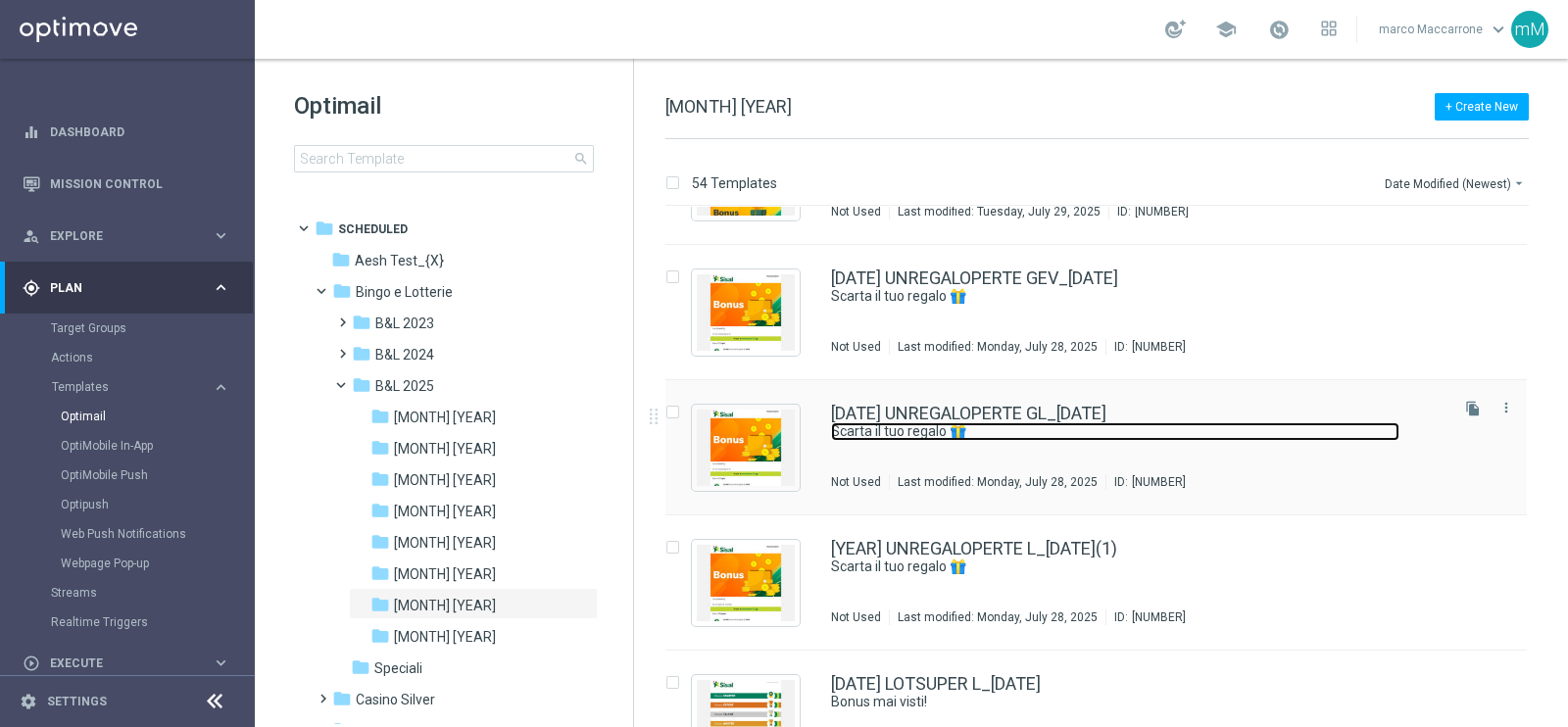 click on "Scarta il tuo regalo 🎁​" at bounding box center [1115, 431] 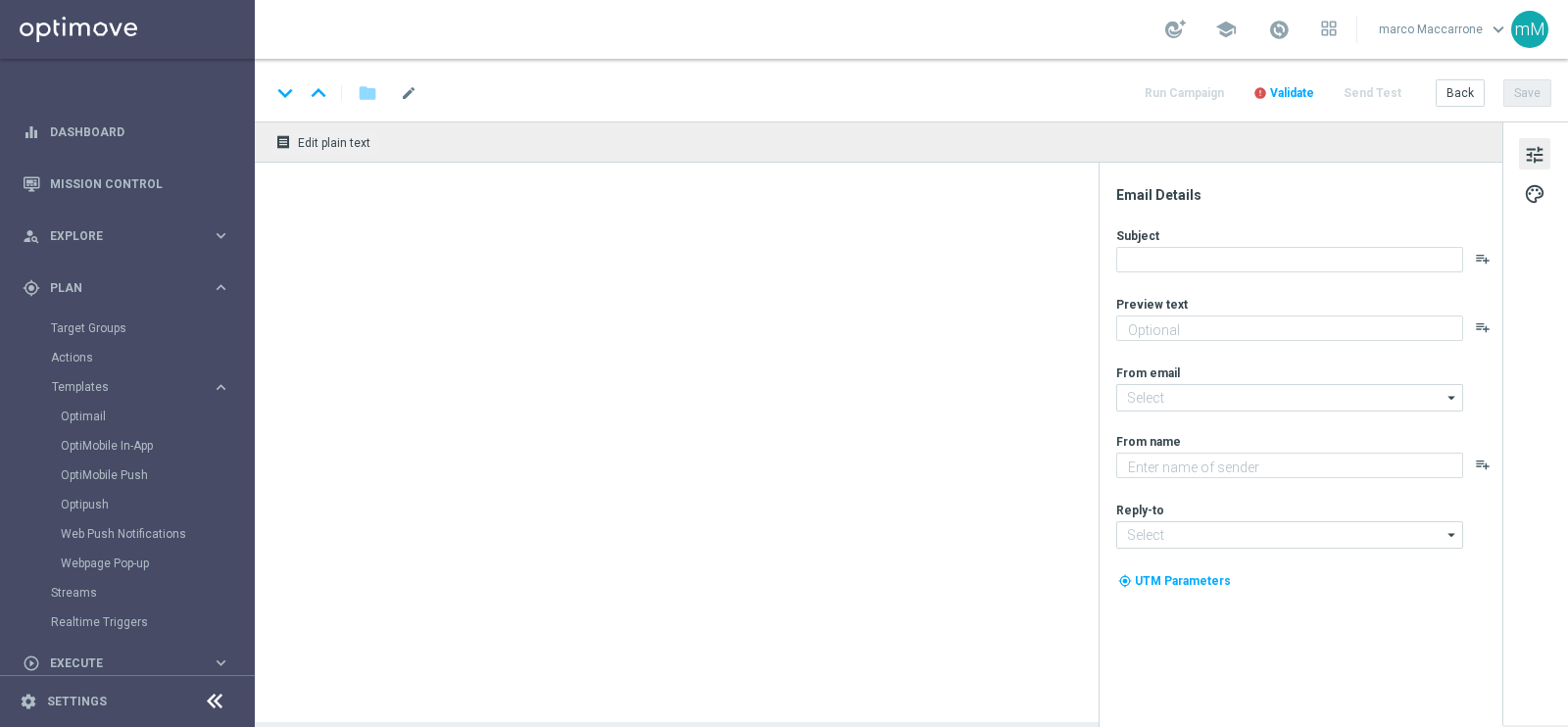 type on "[NUMBER]€ di bonus ti aspettano" 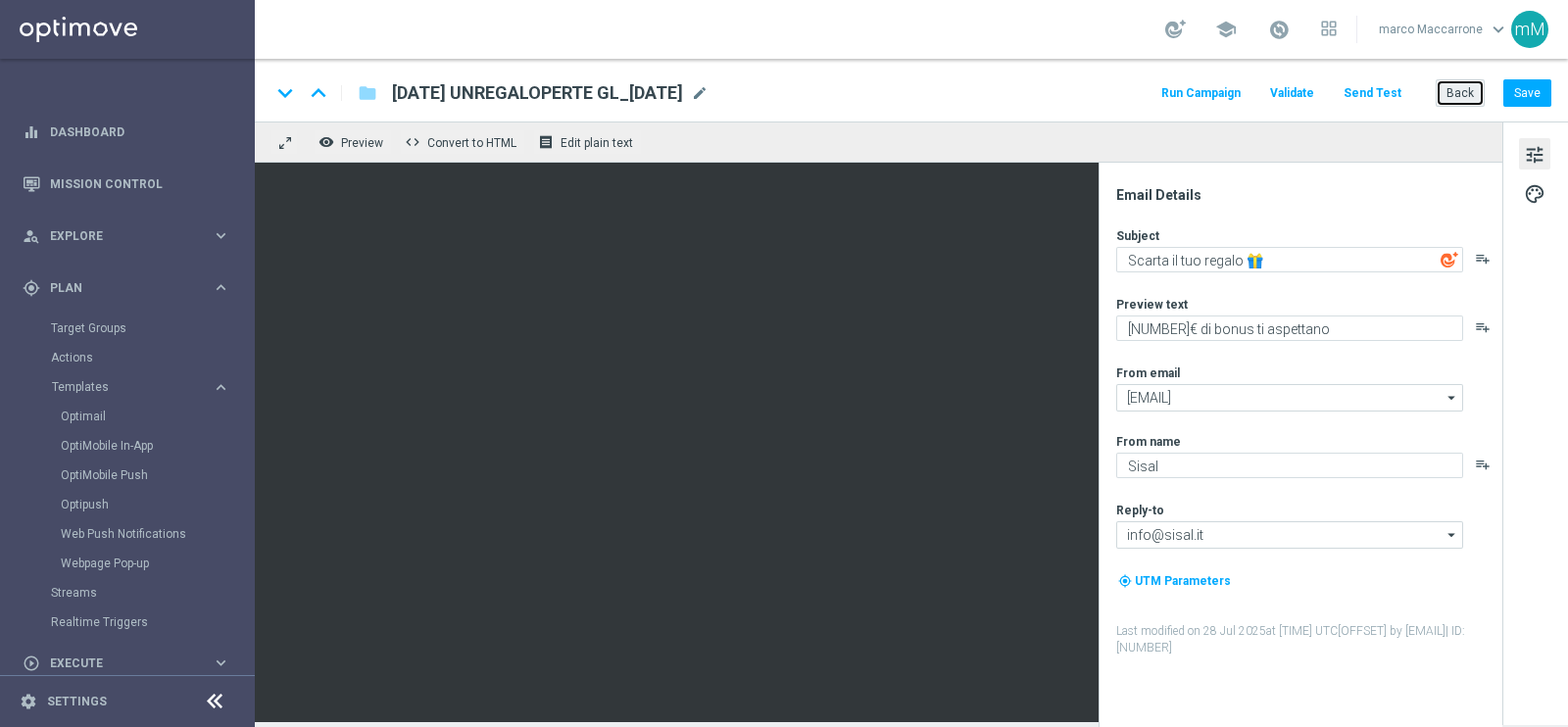 click on "Back" 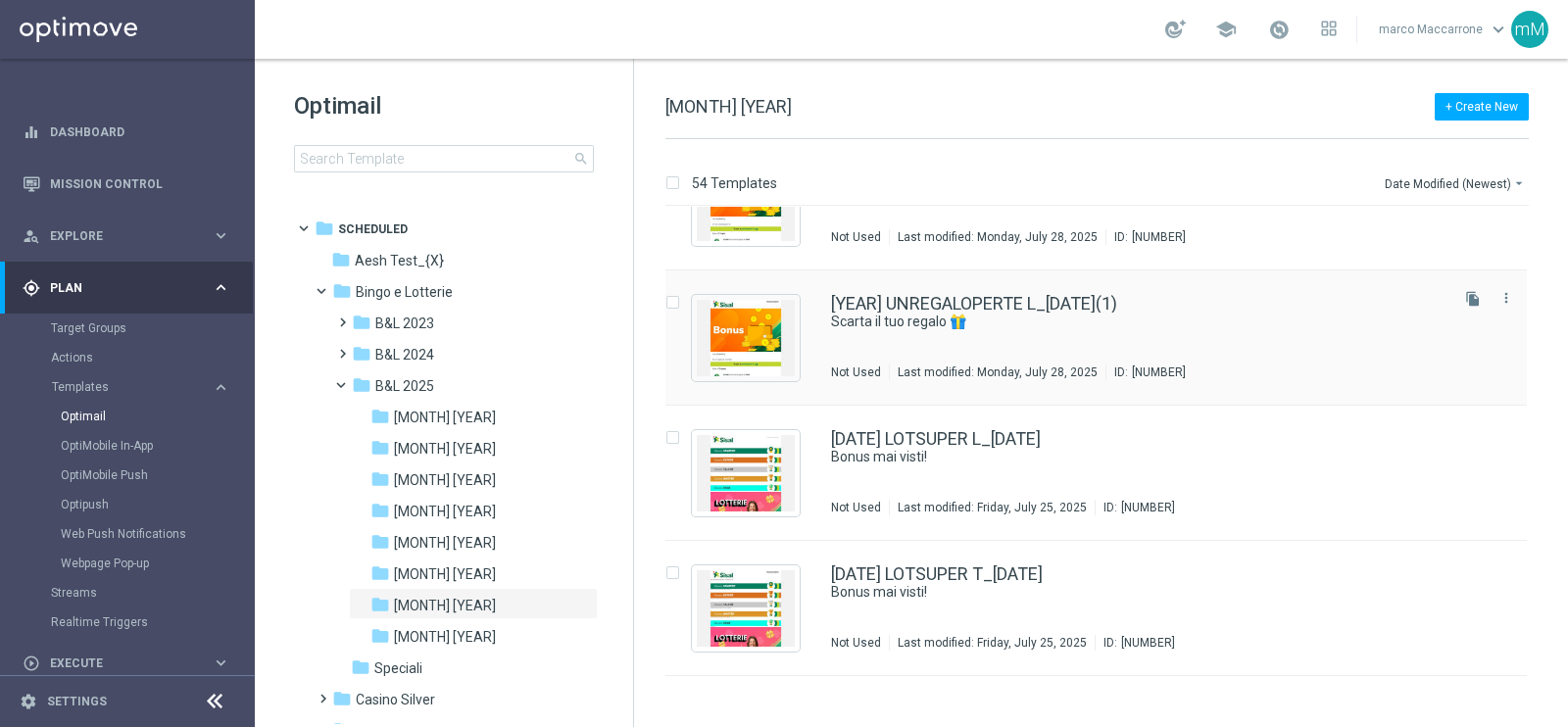 scroll, scrollTop: 367, scrollLeft: 0, axis: vertical 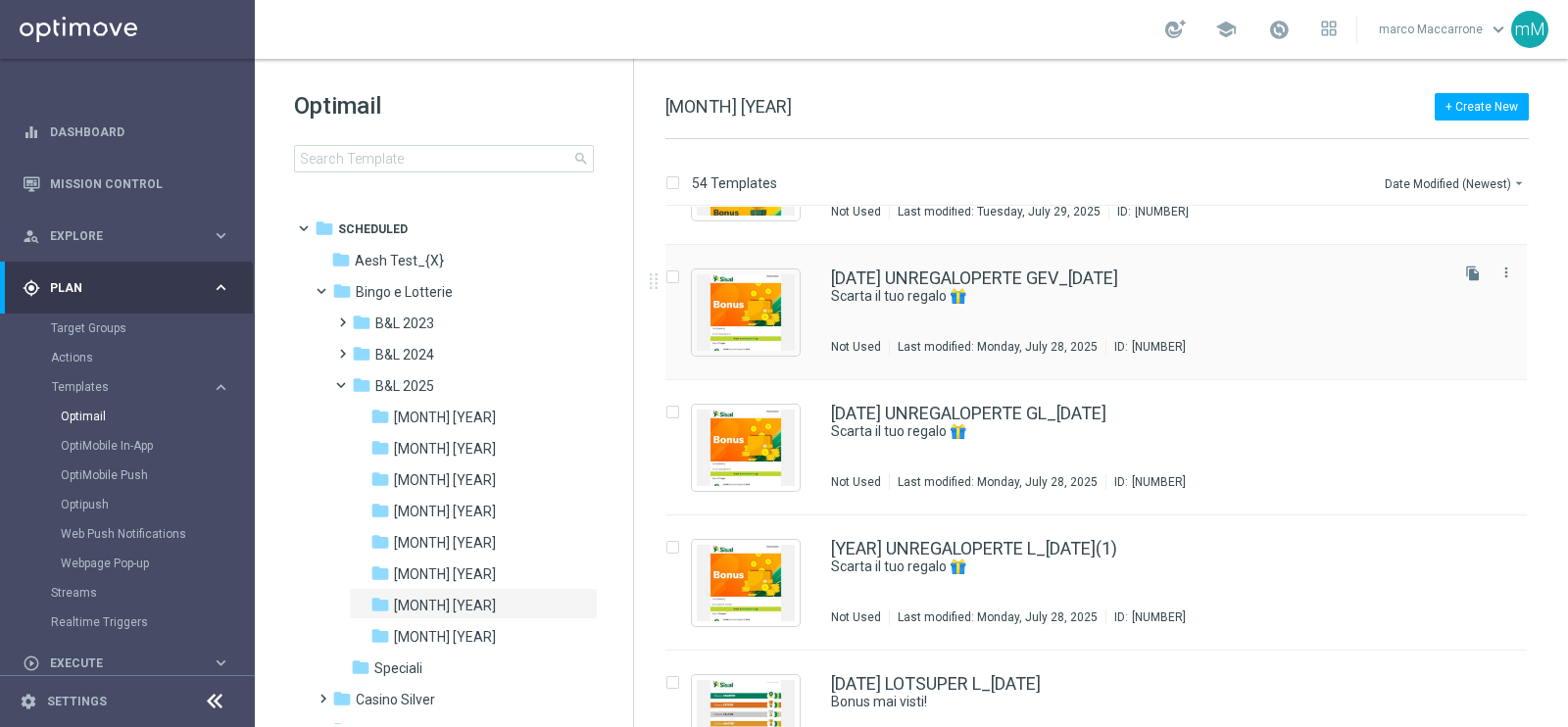 click on "[DATE] UNREGALOPERTE GEV_[DATE]
Scarta il tuo regalo 🎁​
Not Used
Last modified: [DAY], [MONTH] [DATE], [YEAR]
ID:
[NUMBER]" at bounding box center [1138, 312] 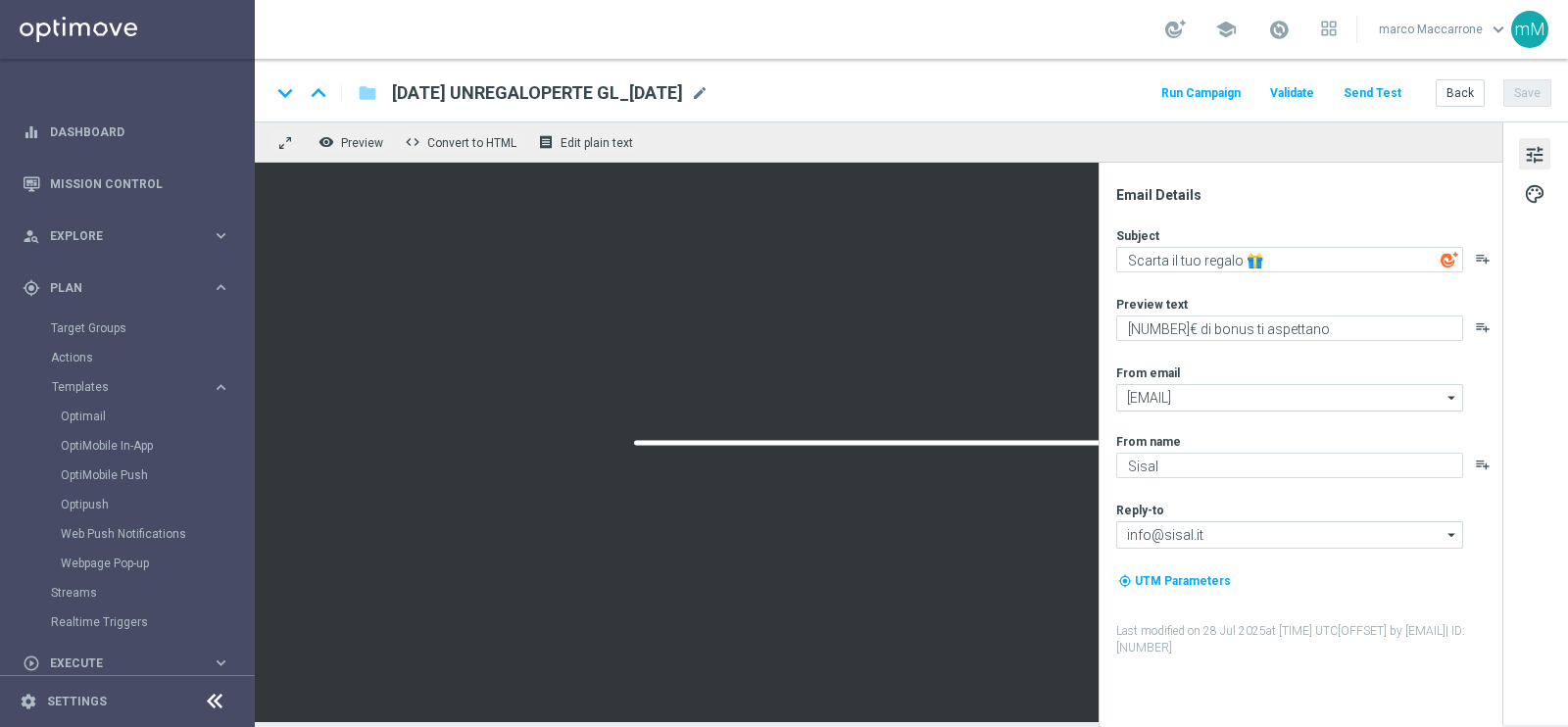 type on "5€ di bonus ti aspettano" 